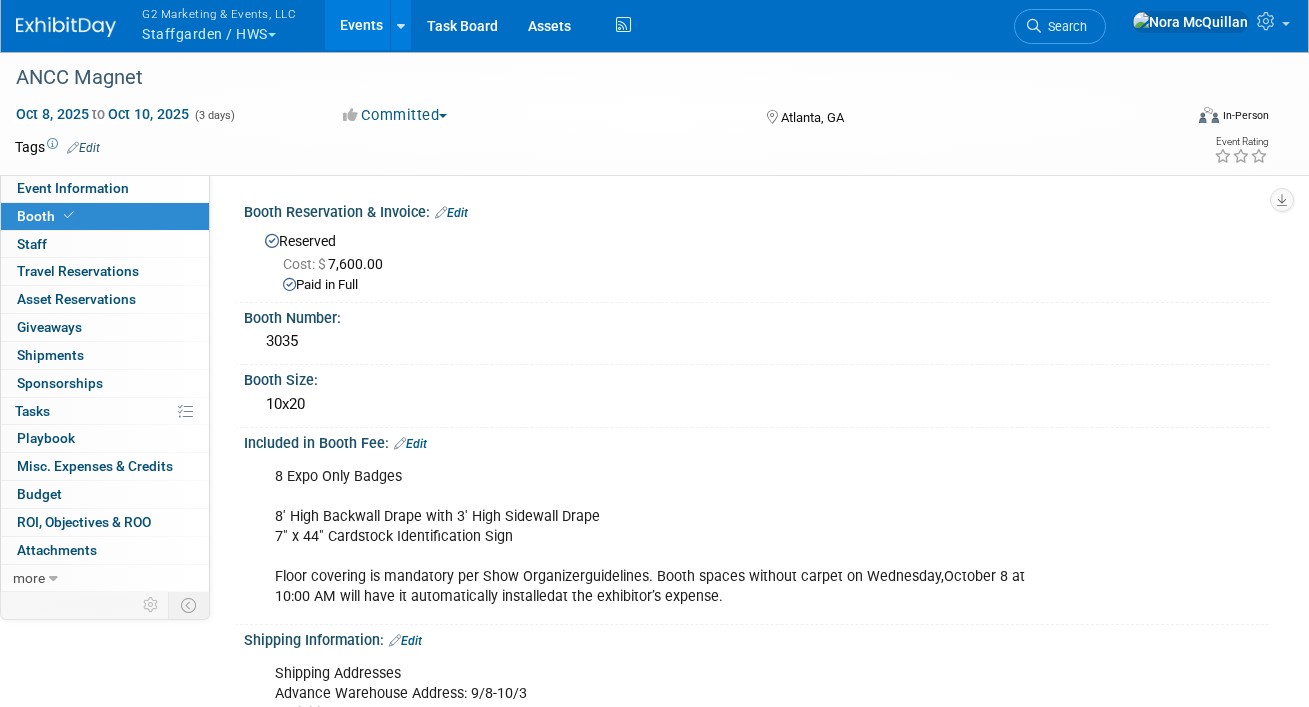 scroll, scrollTop: 23, scrollLeft: 0, axis: vertical 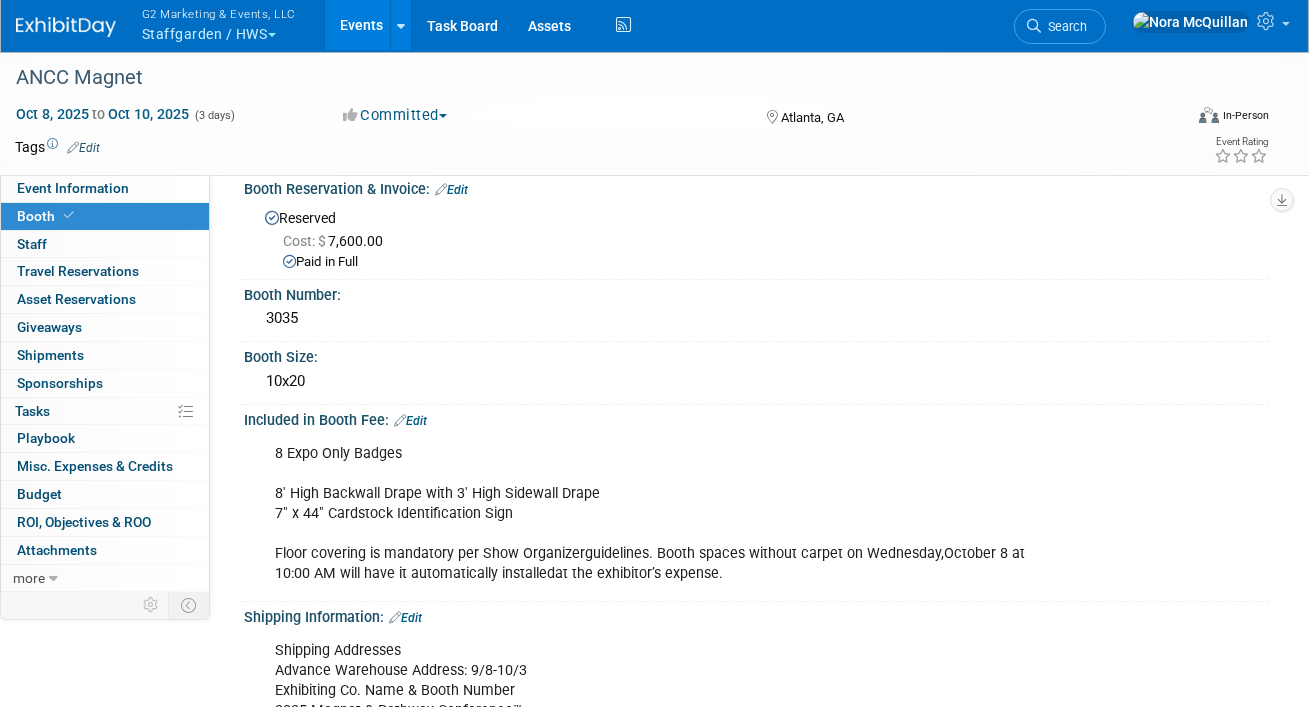 click on "G2 Marketing & Events, LLC
Staffgarden / HWS" at bounding box center (230, 26) 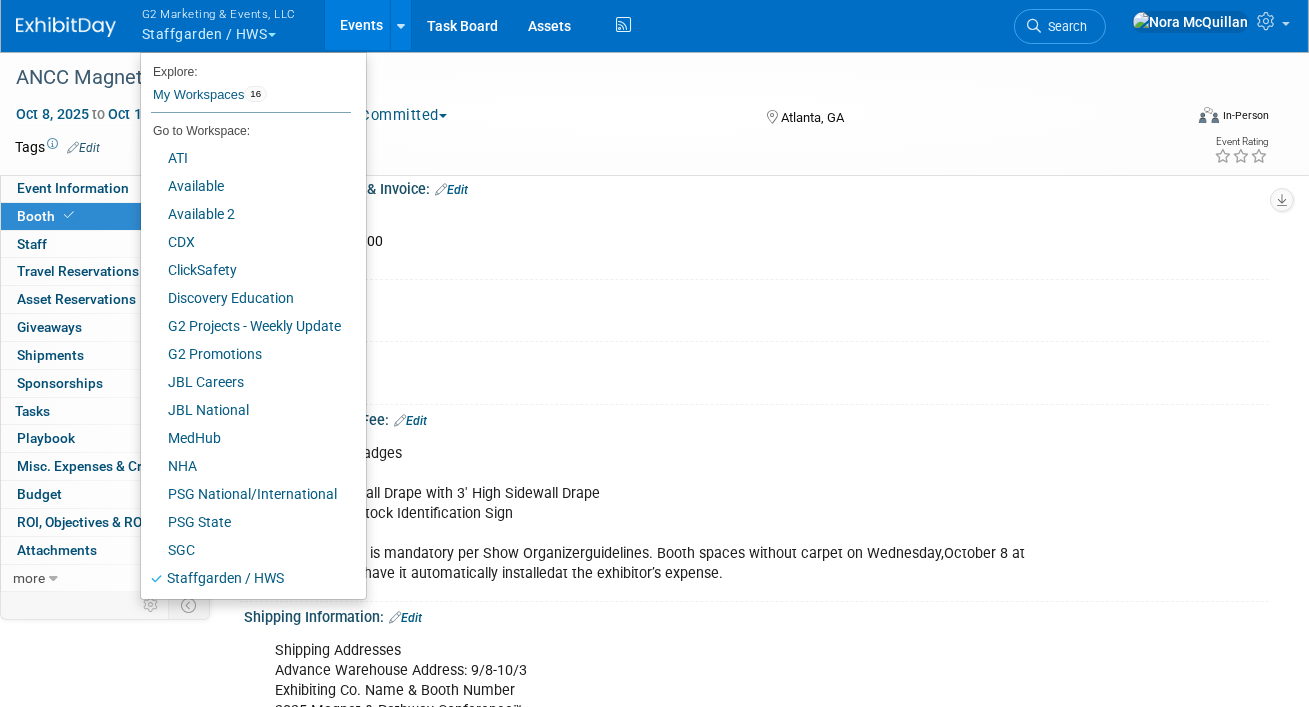 click on "Events" at bounding box center (361, 25) 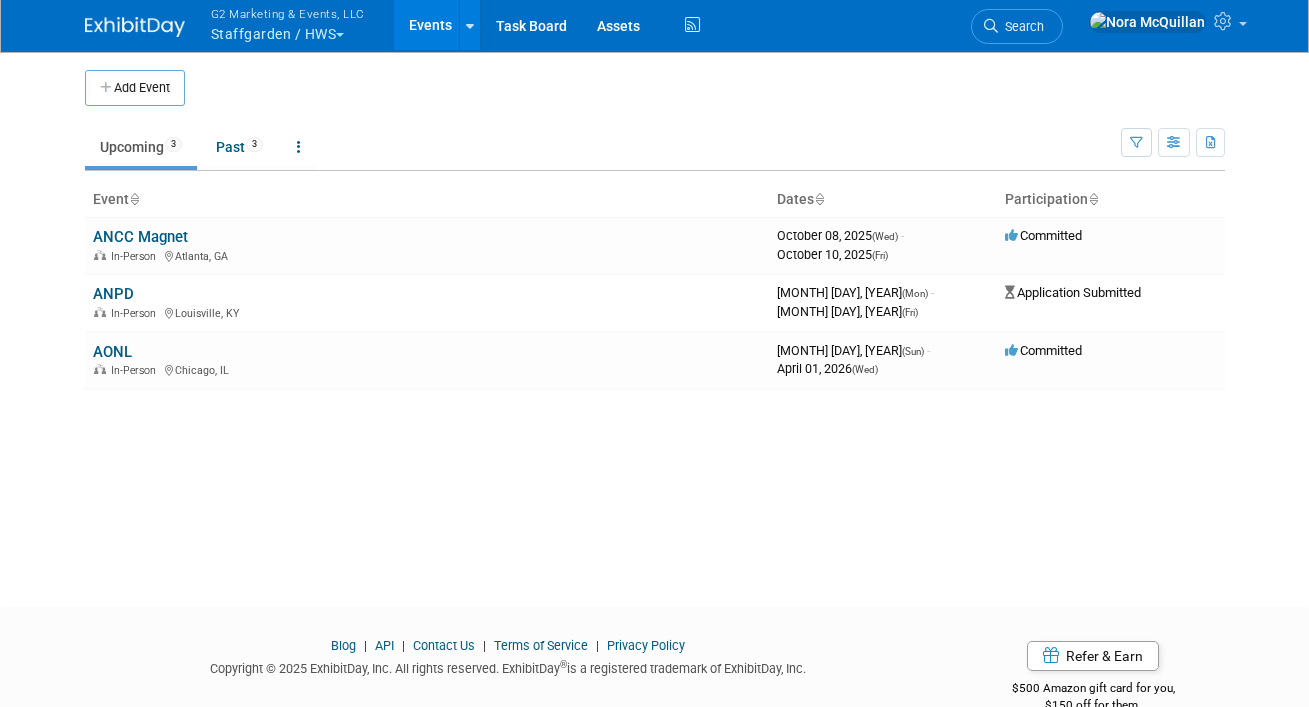 scroll, scrollTop: 0, scrollLeft: 0, axis: both 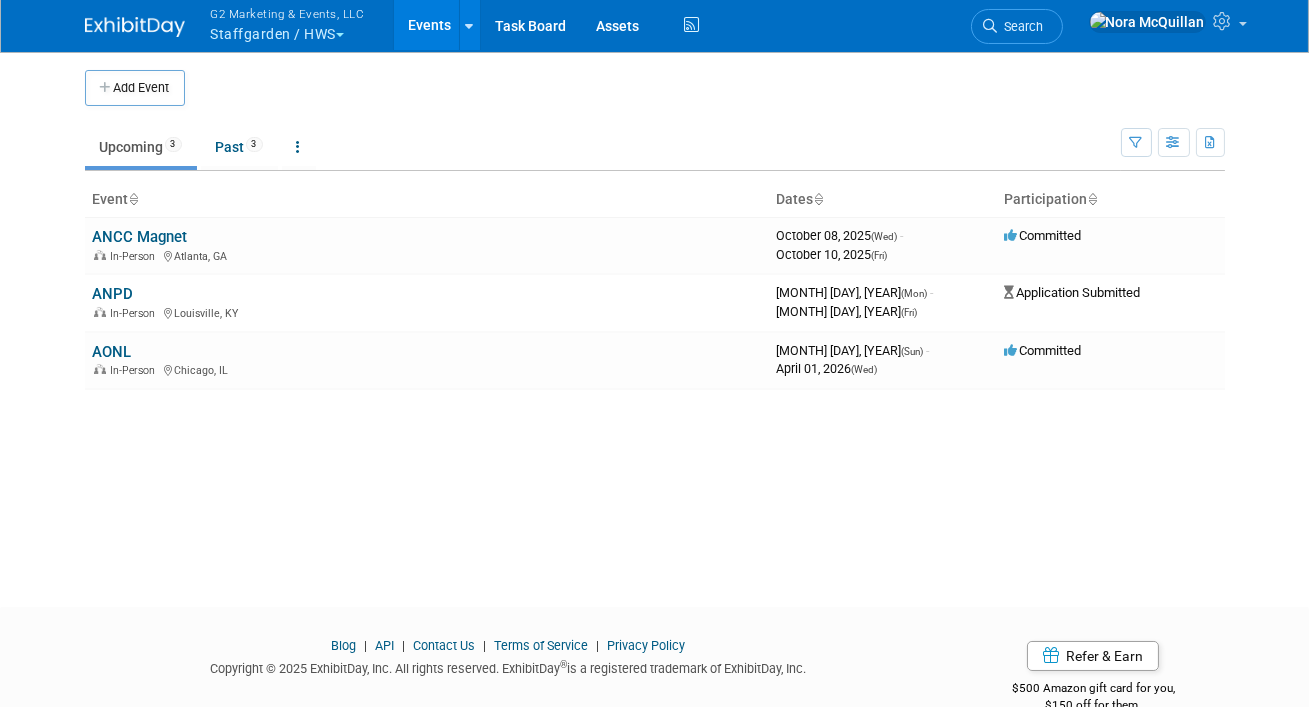click on "G2 Marketing & Events, LLC
Staffgarden / HWS" at bounding box center (299, 26) 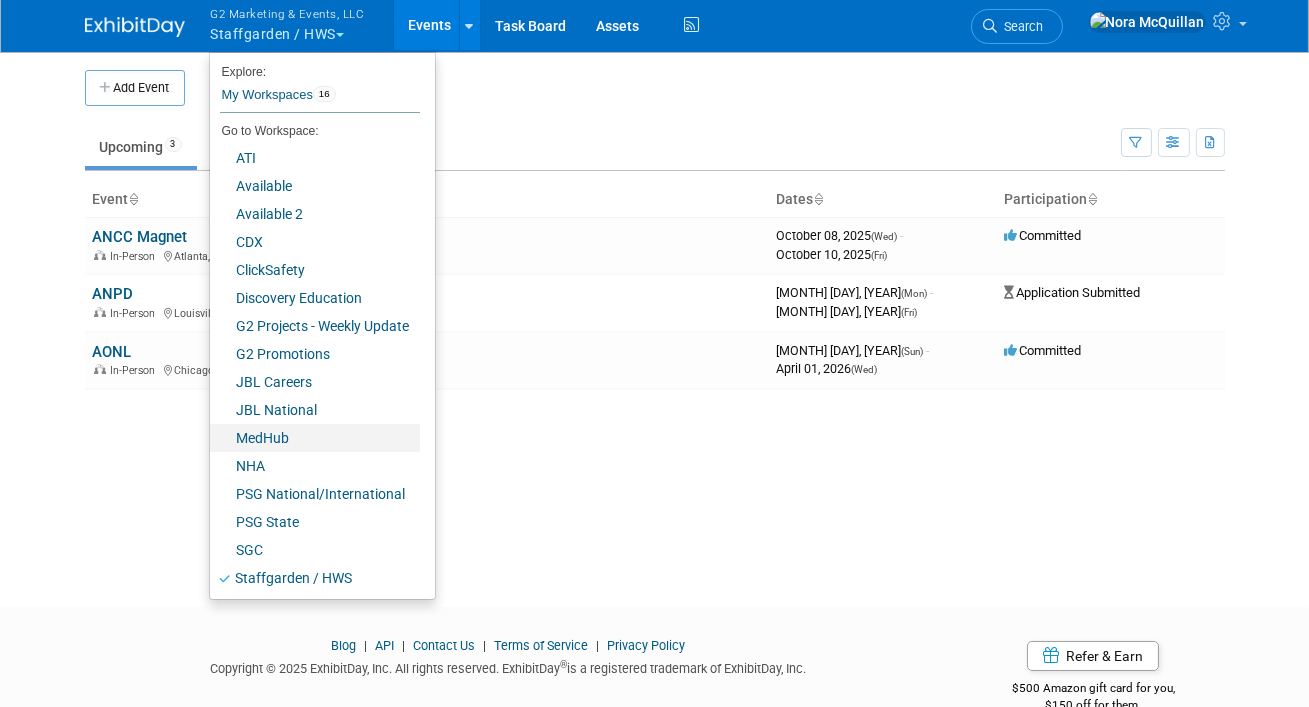click on "MedHub" at bounding box center (315, 438) 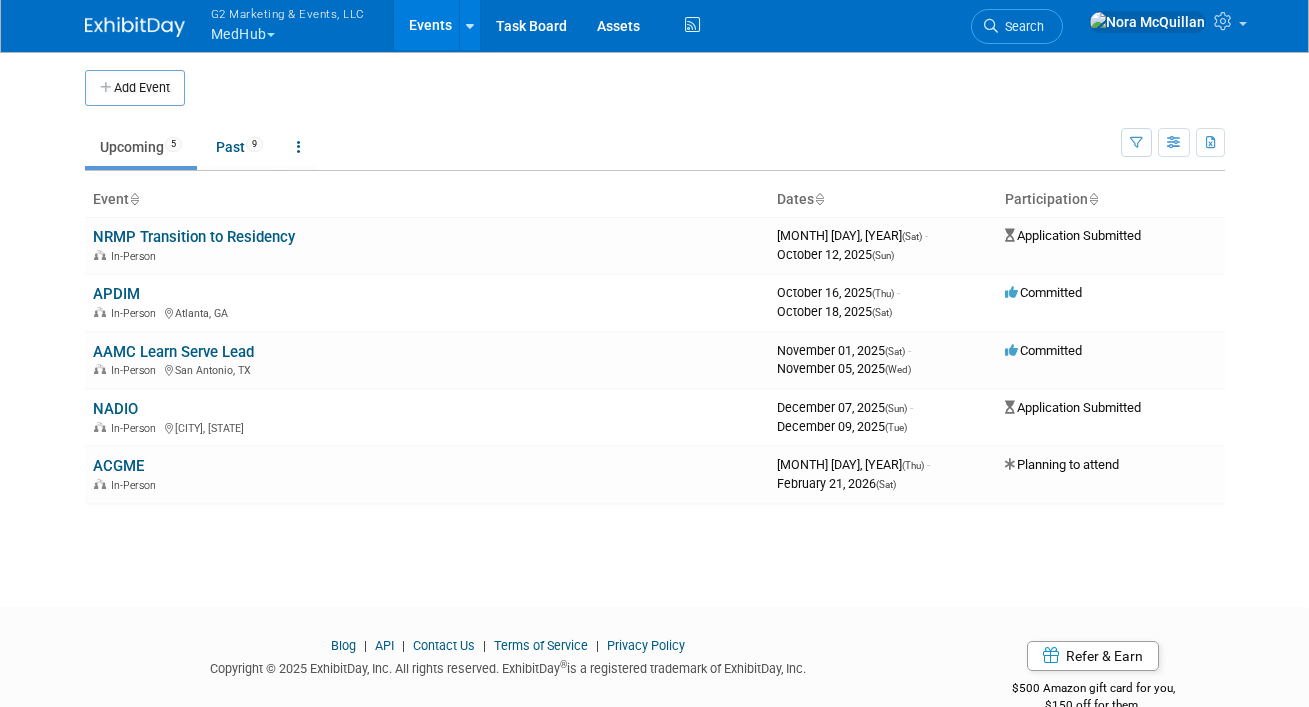 scroll, scrollTop: 0, scrollLeft: 0, axis: both 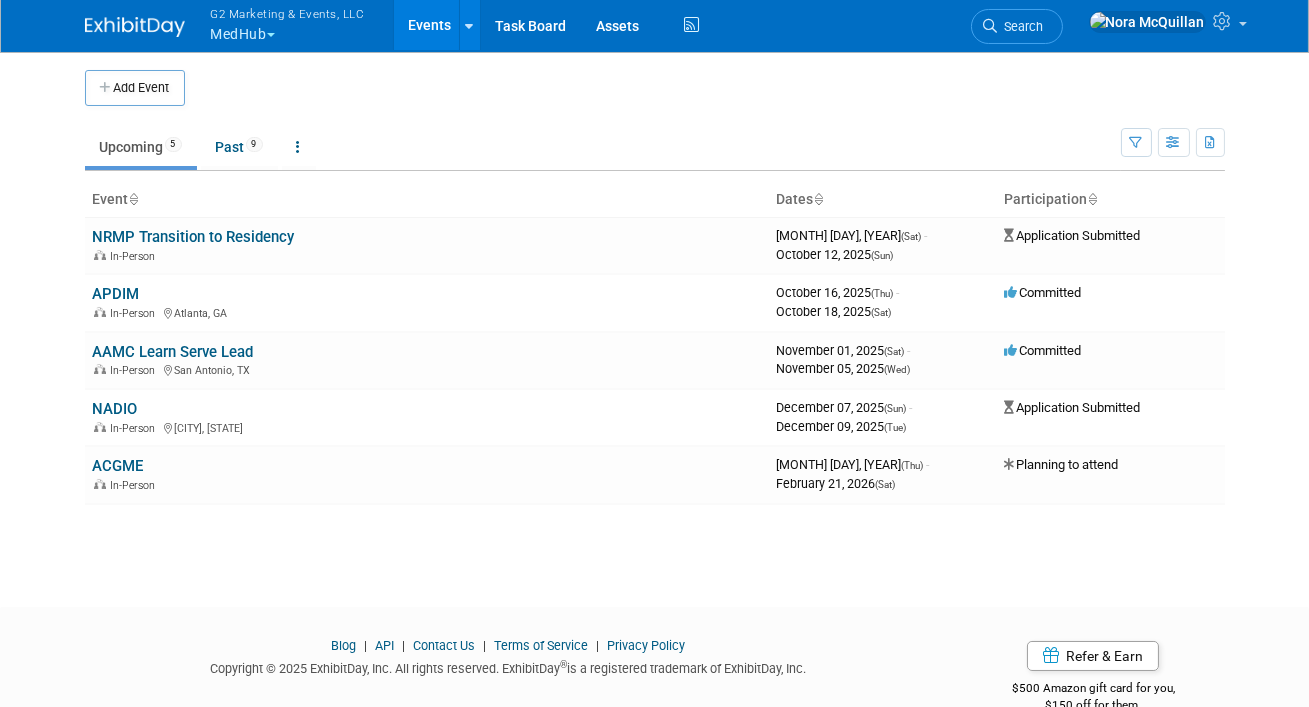 click on "G2 Marketing & Events, LLC
MedHub" at bounding box center (299, 26) 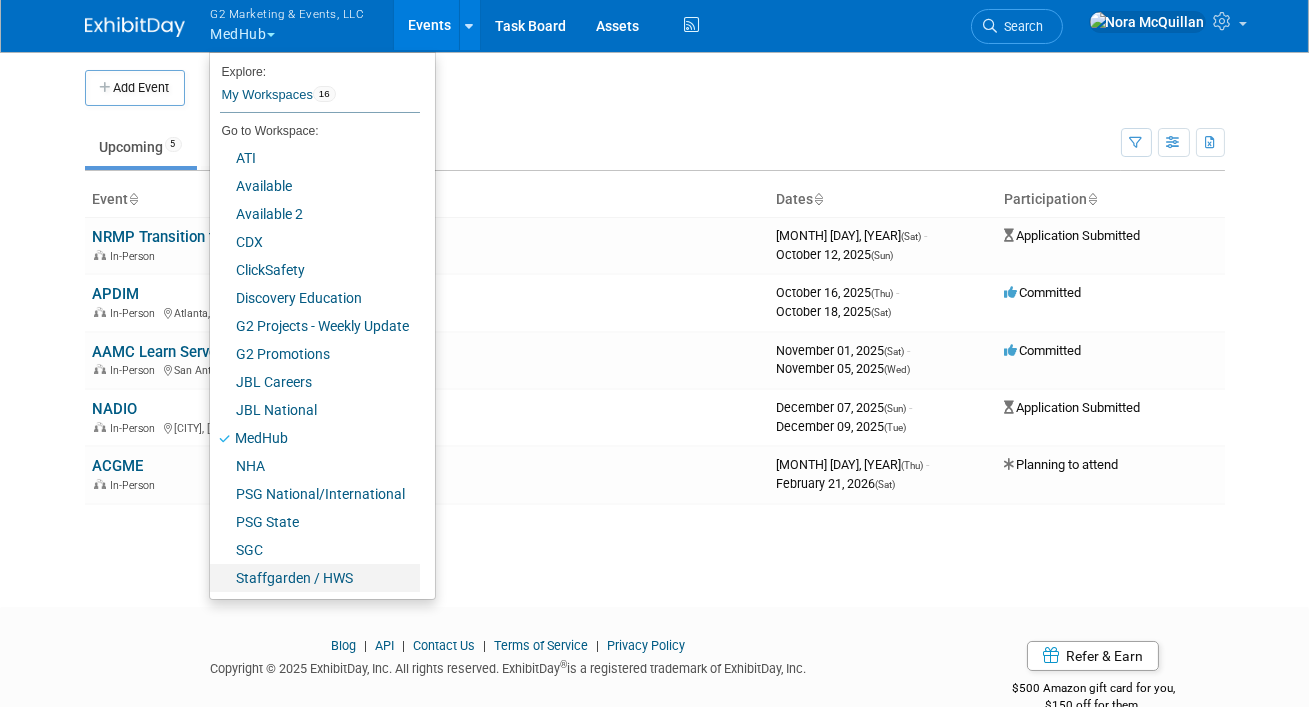 click on "Staffgarden / HWS" at bounding box center (315, 578) 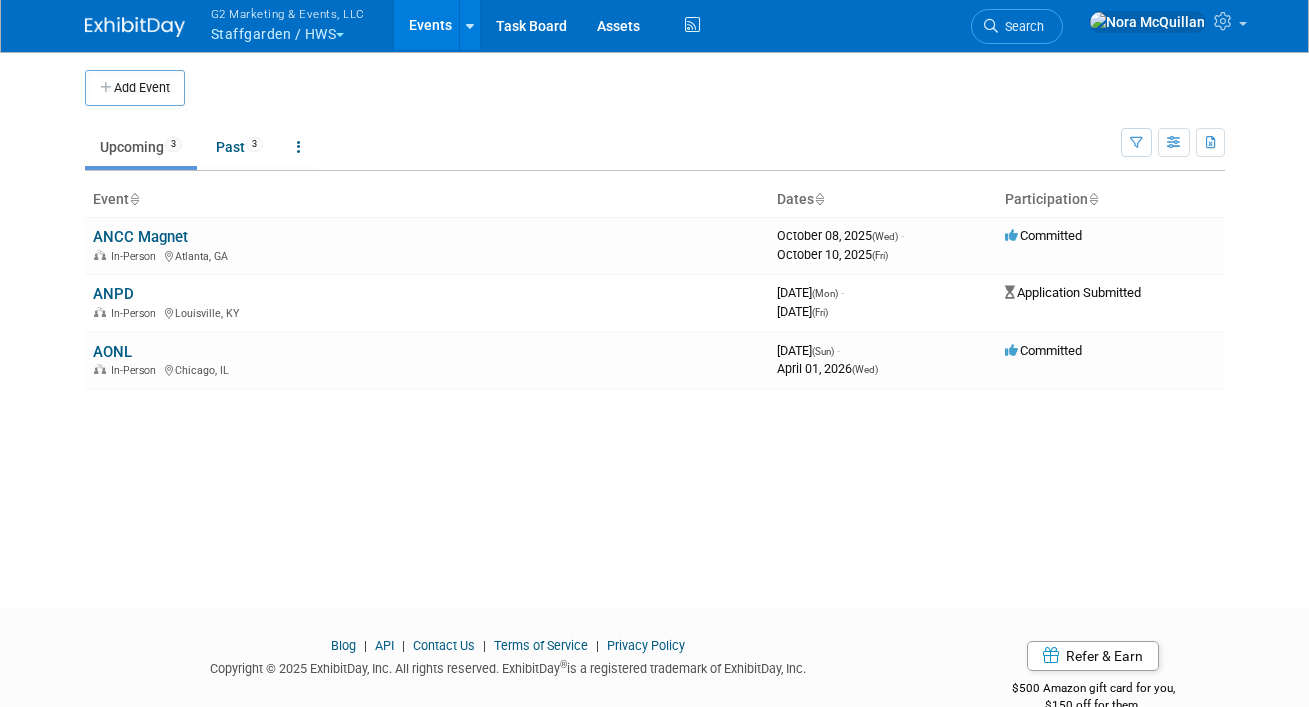 scroll, scrollTop: 0, scrollLeft: 0, axis: both 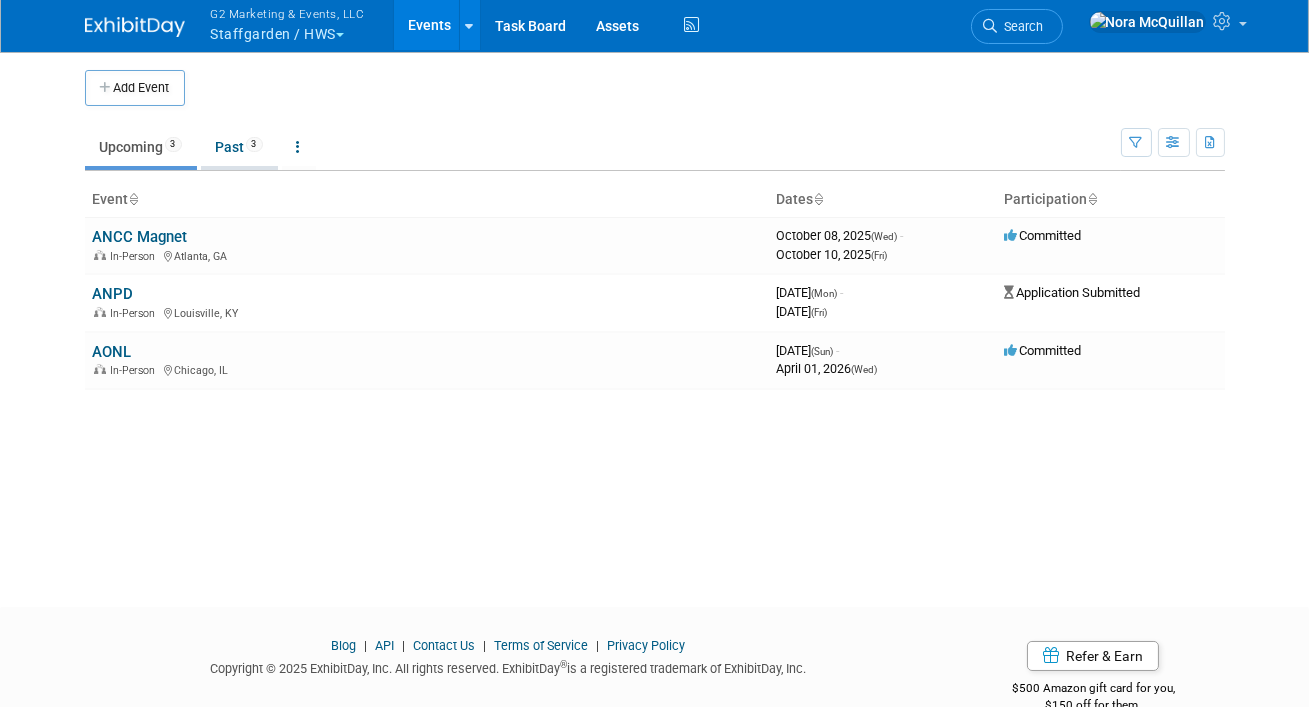 click on "Past
3" at bounding box center [239, 147] 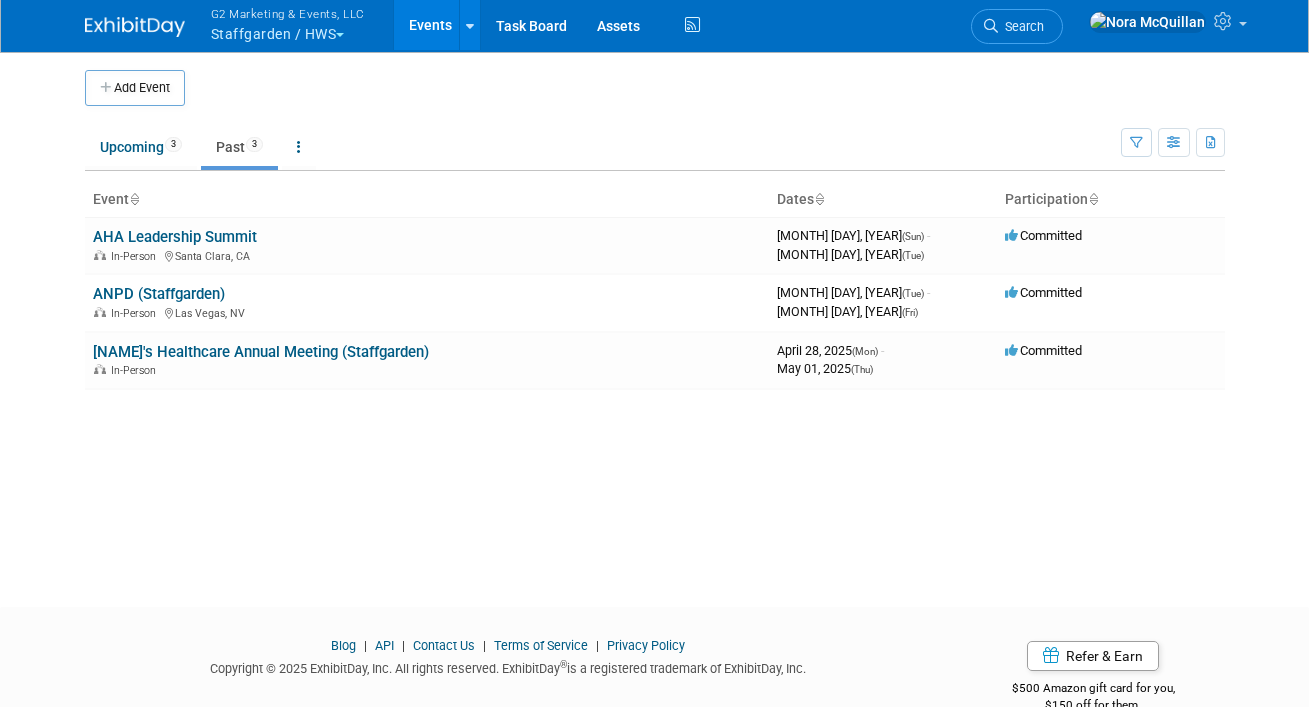 scroll, scrollTop: 0, scrollLeft: 0, axis: both 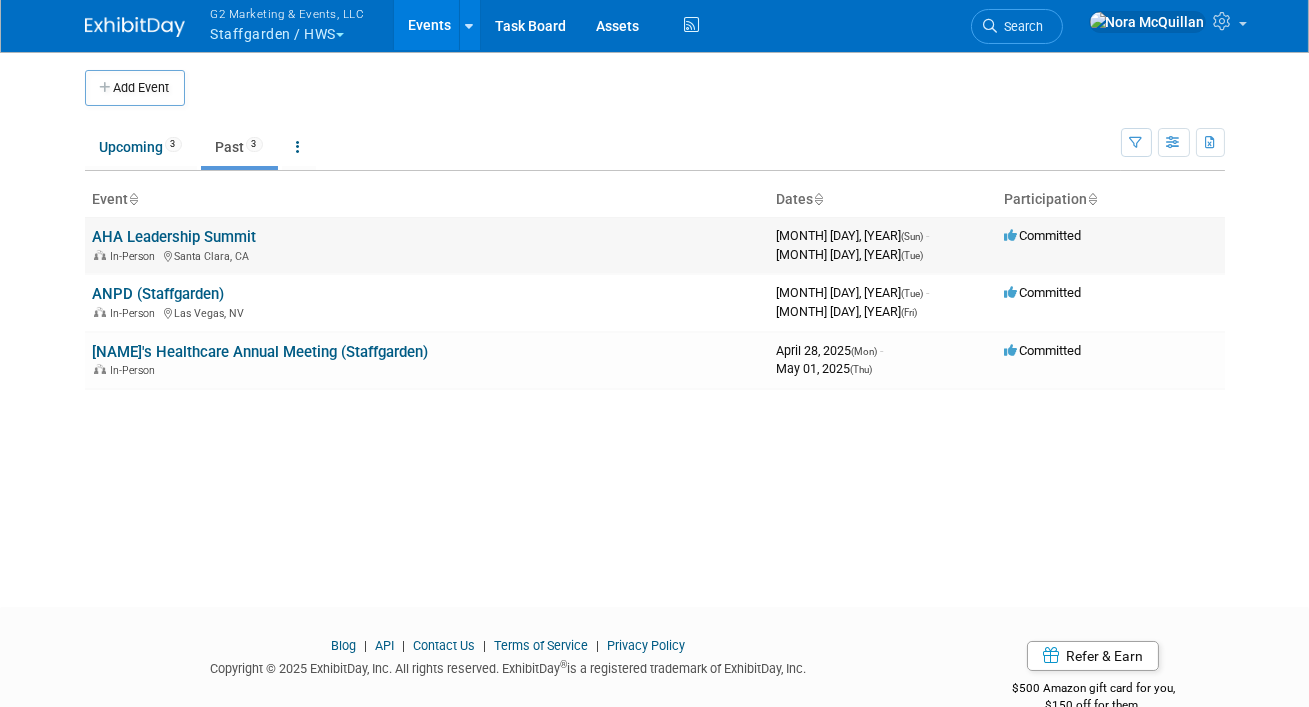 click on "AHA Leadership Summit" at bounding box center (175, 237) 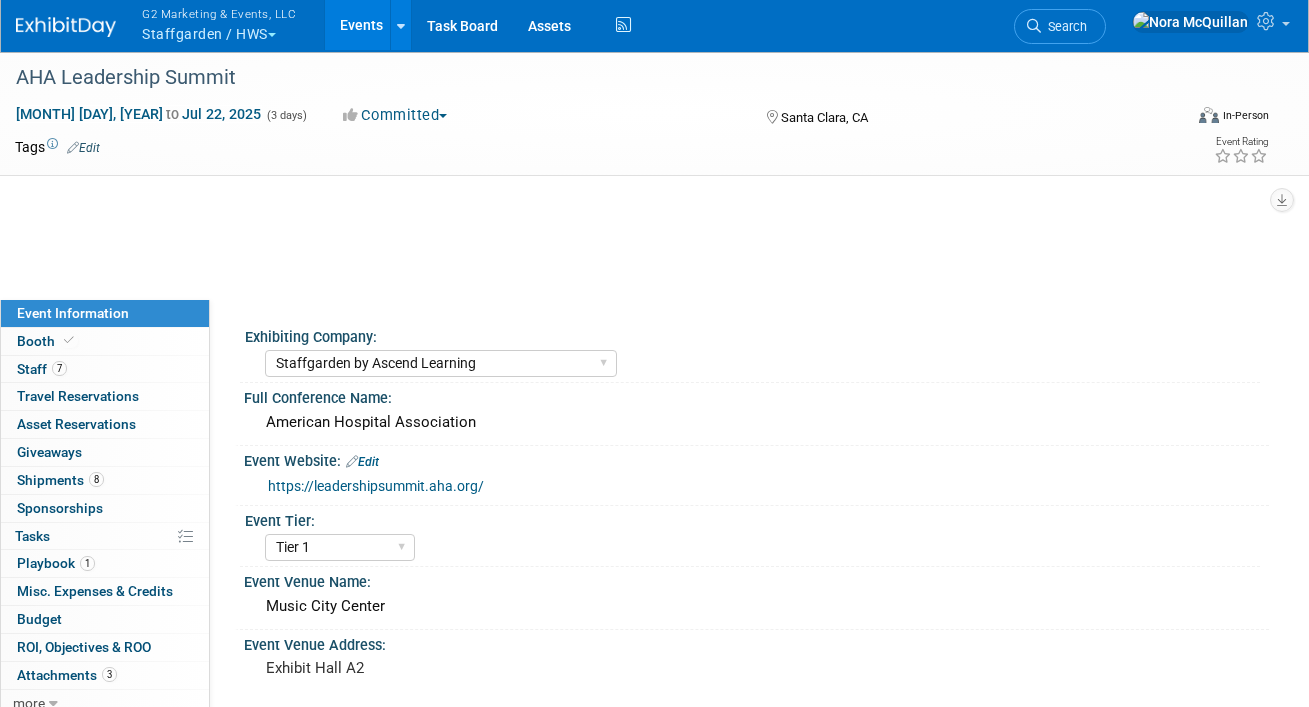 select on "Staffgarden by Ascend Learning" 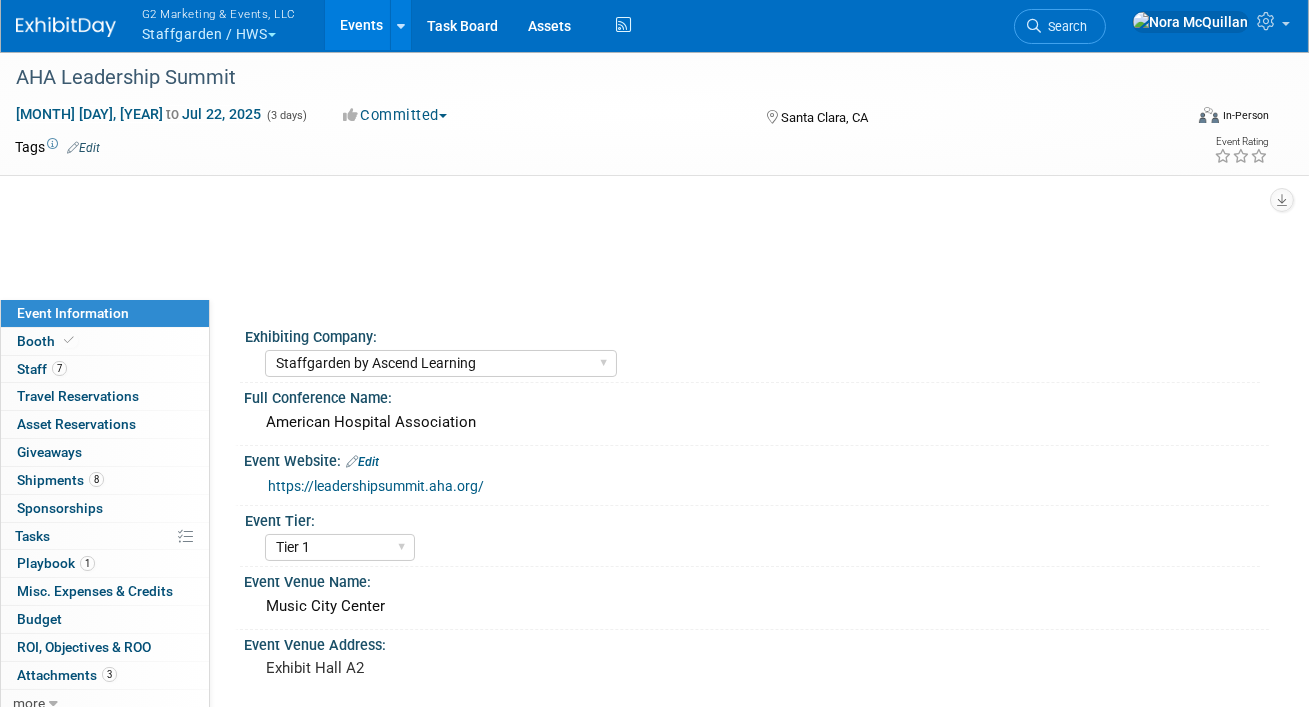 scroll, scrollTop: 0, scrollLeft: 0, axis: both 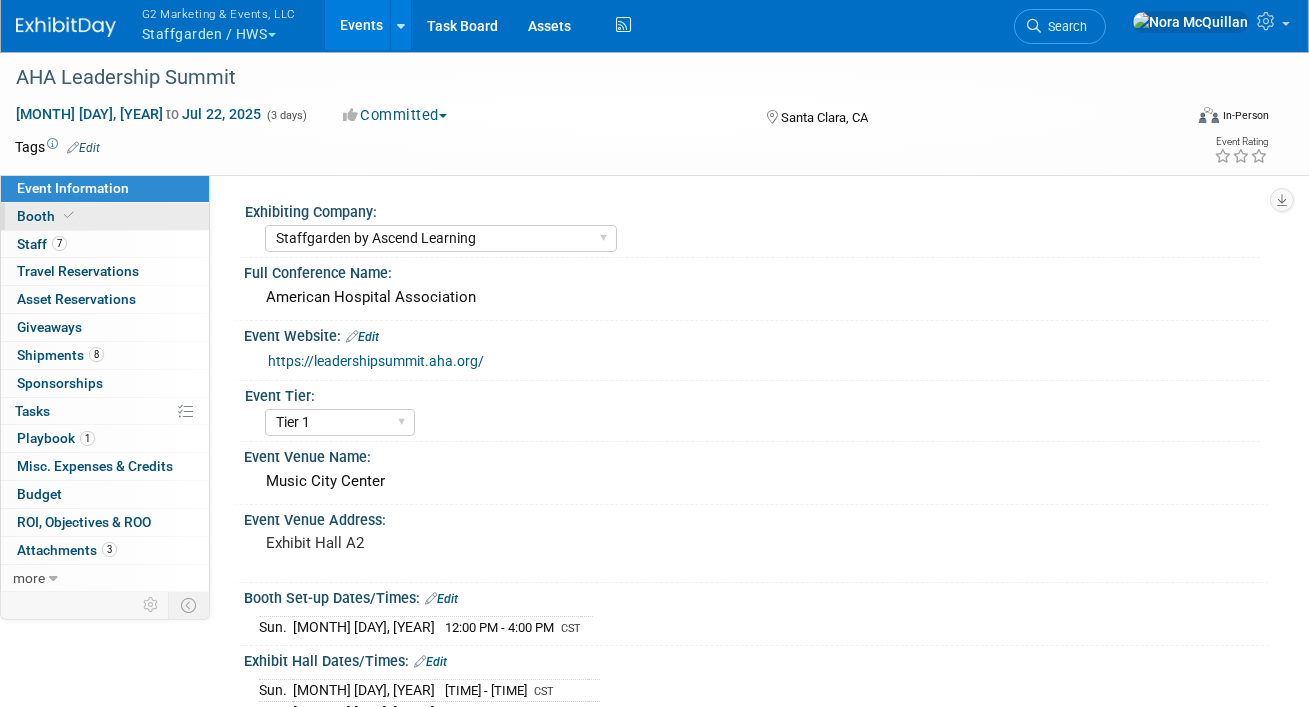 click on "Booth" at bounding box center (105, 216) 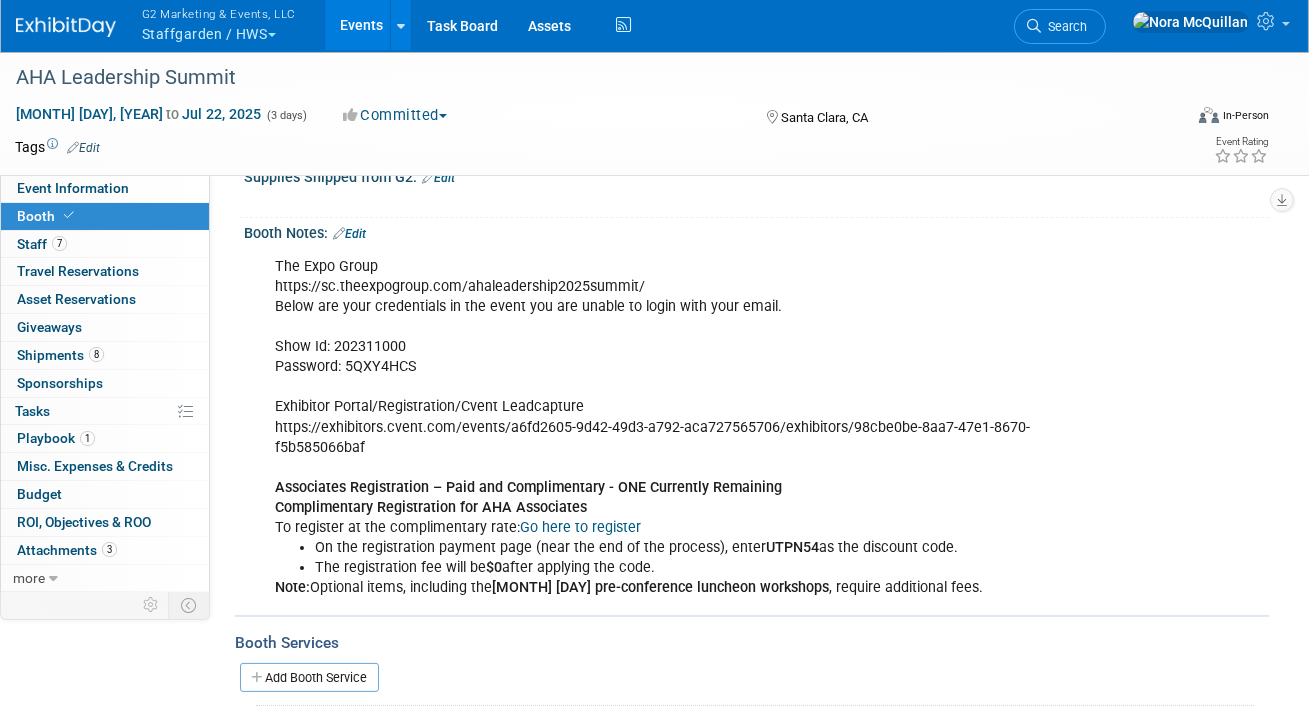 scroll, scrollTop: 721, scrollLeft: 0, axis: vertical 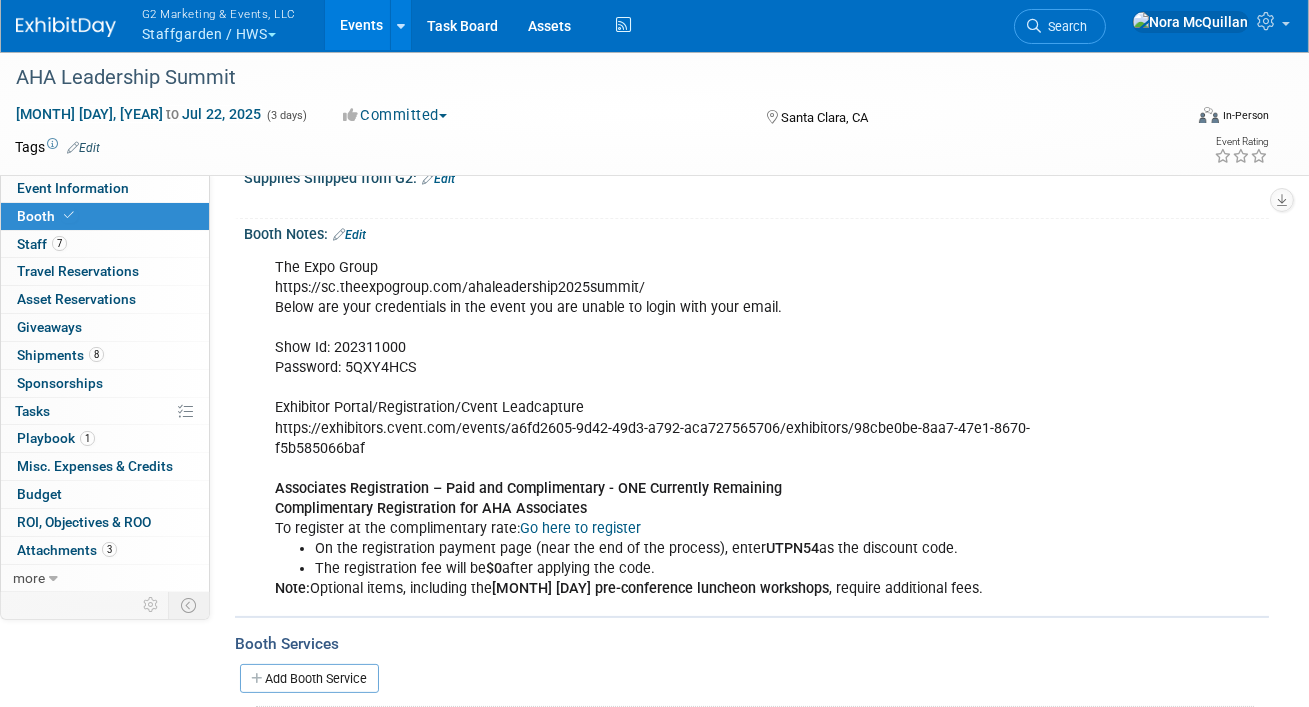 click on "The Expo Group https://sc.theexpogroup.com/ahaleadership2025summit/  Below are your credentials in the event you are unable to login with your email.   Show Id: 202311000 Password: 5QXY4HCS Exhibitor Portal/Registration/Cvent Leadcapture https://exhibitors.cvent.com/events/a6fd2605-9d42-49d3-a792-aca727565706/exhibitors/98cbe0be-8aa7-47e1-8670-f5b585066baf Associates Registration – Paid and Complimentary - ONE Currently Remaining Complimentary Registration for AHA Associates To register at the complimentary rate:  Go here to register On the registration payment page (near the end of the process), enter  UTPN54  as the discount code. The registration fee will be  $0  after applying the code. Note:  Optional items, including the  July 20 pre-conference luncheon workshops , require additional fees." at bounding box center [664, 428] 